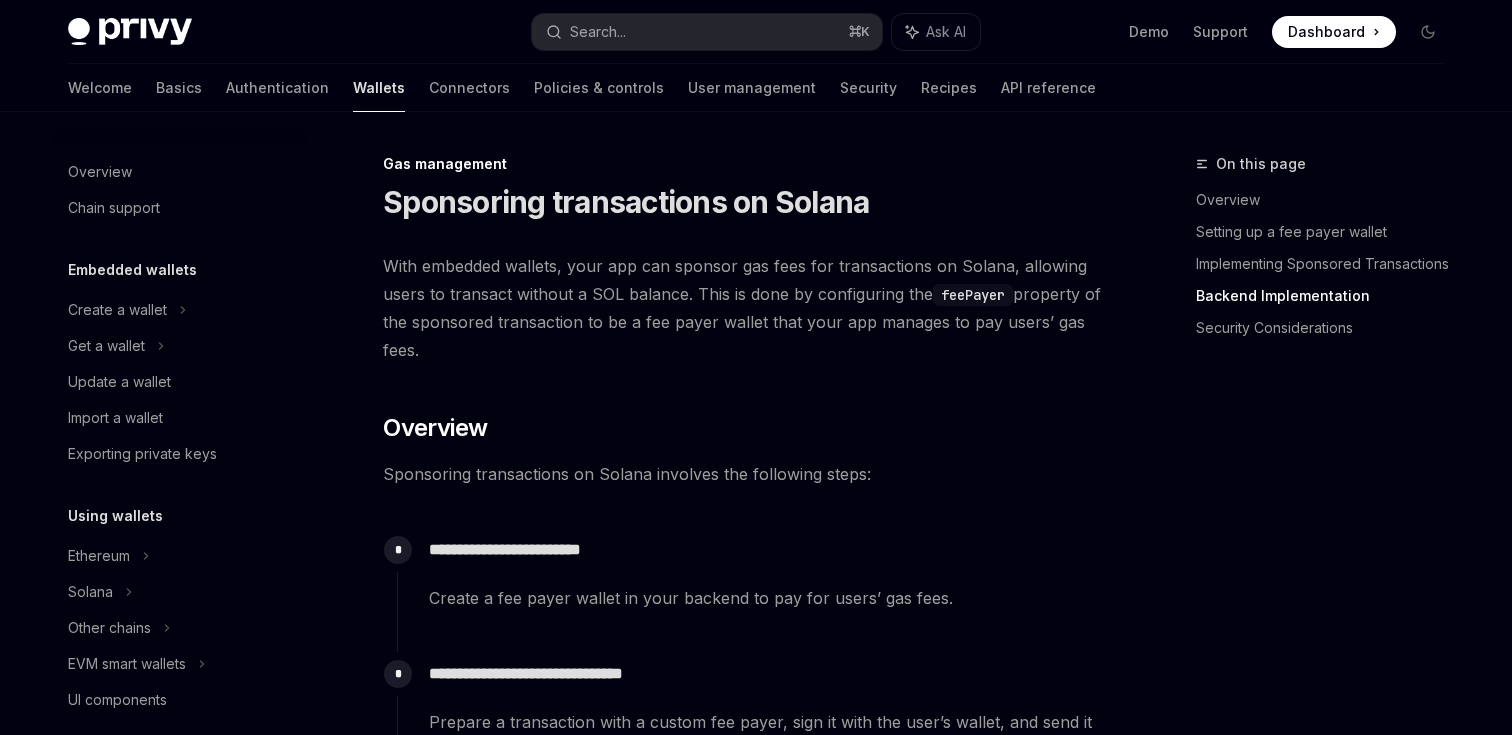 scroll, scrollTop: 5653, scrollLeft: 0, axis: vertical 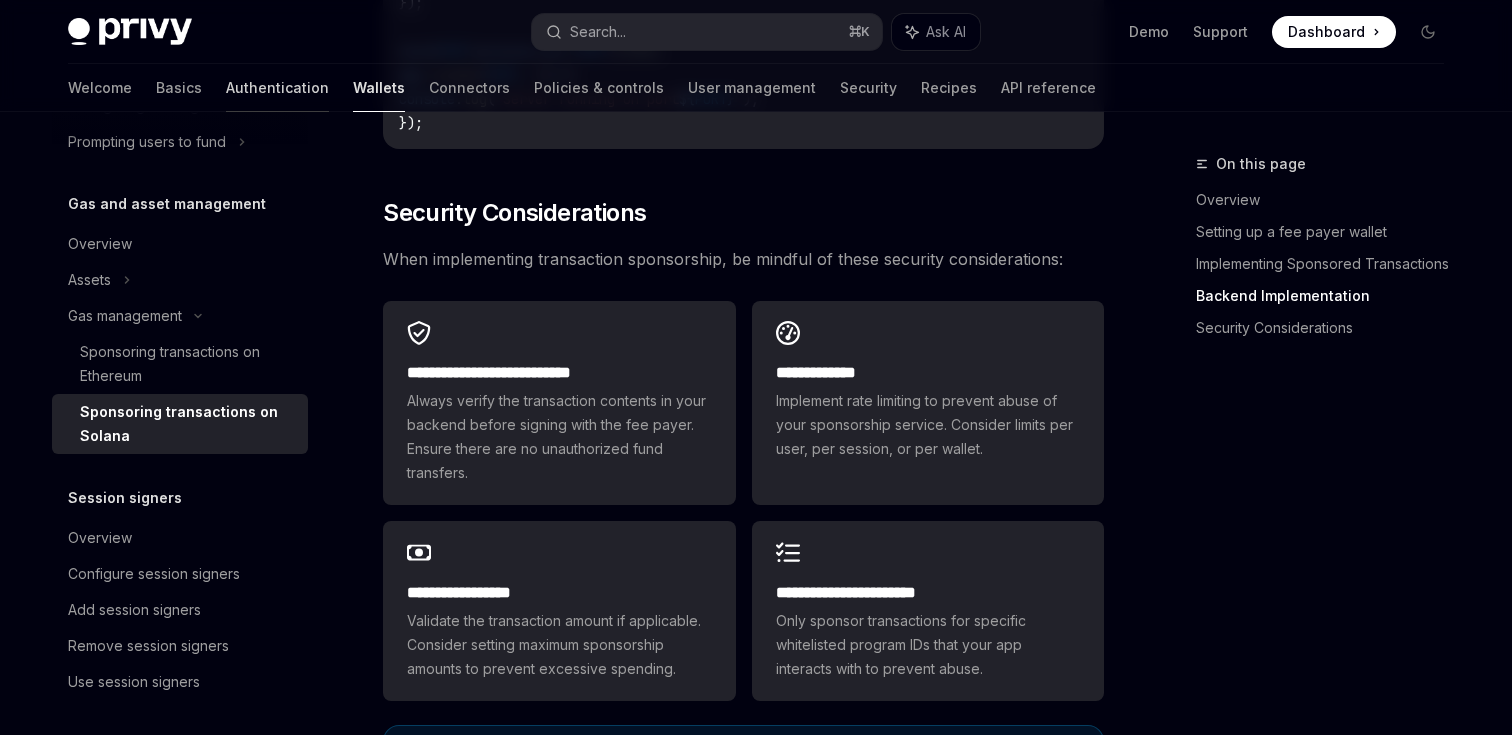click on "Authentication" at bounding box center [277, 88] 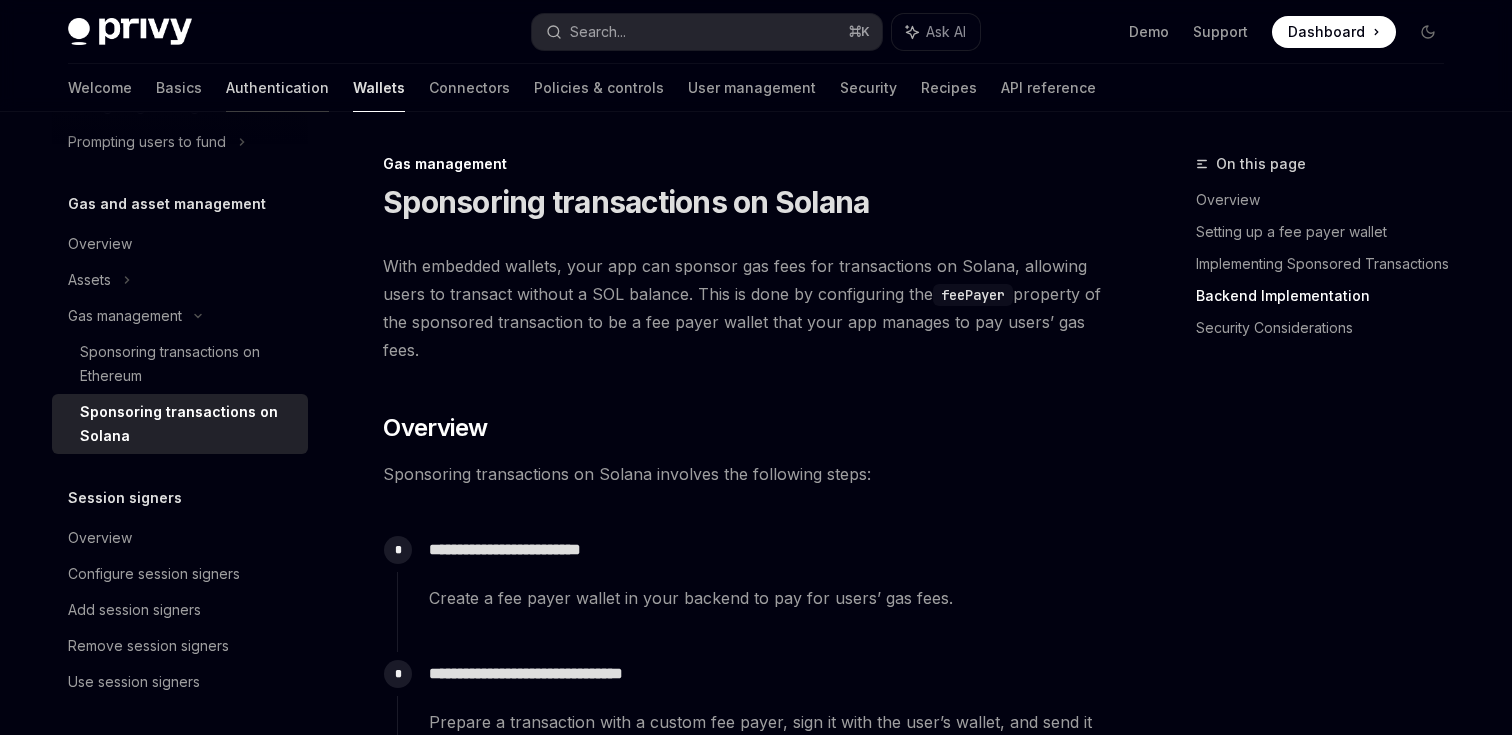 scroll, scrollTop: 0, scrollLeft: 0, axis: both 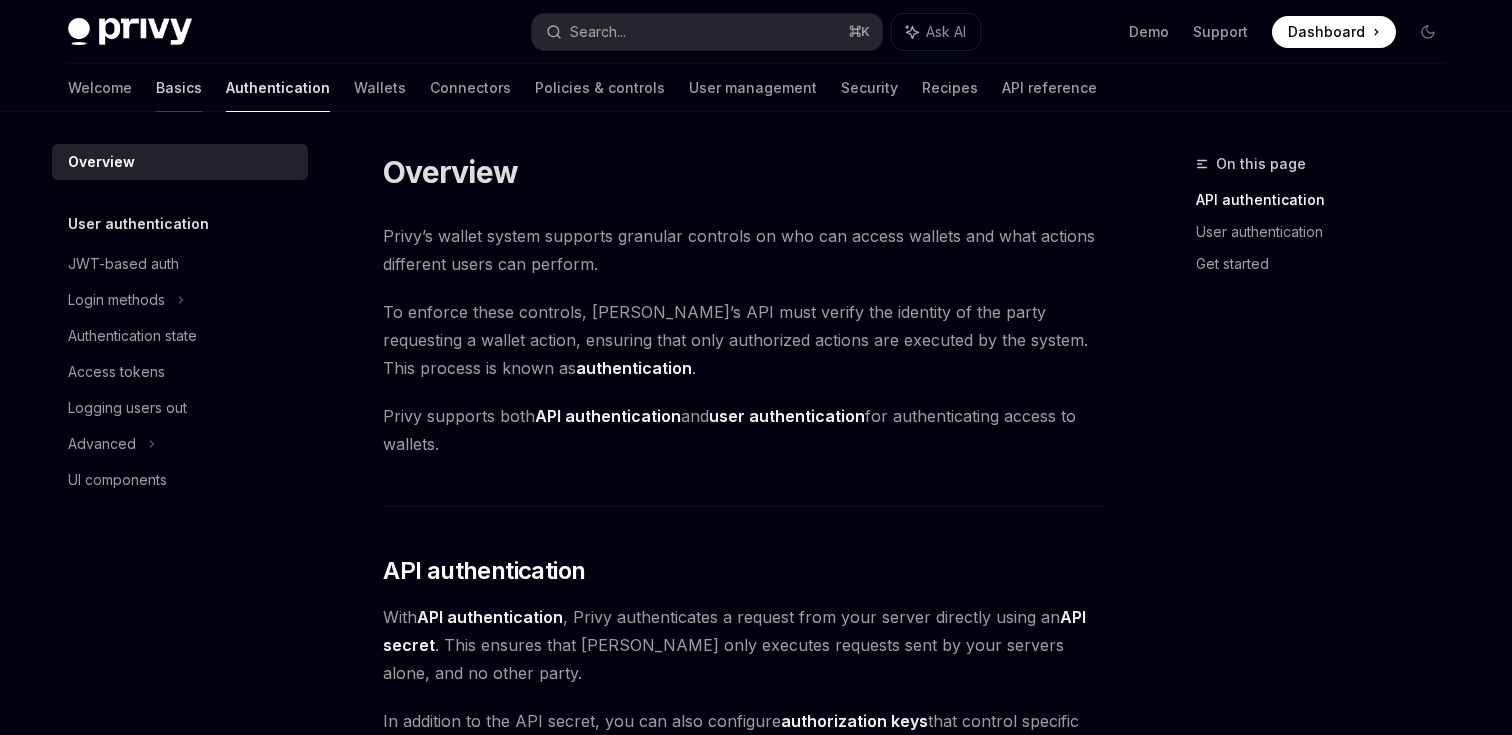 click on "Basics" at bounding box center (179, 88) 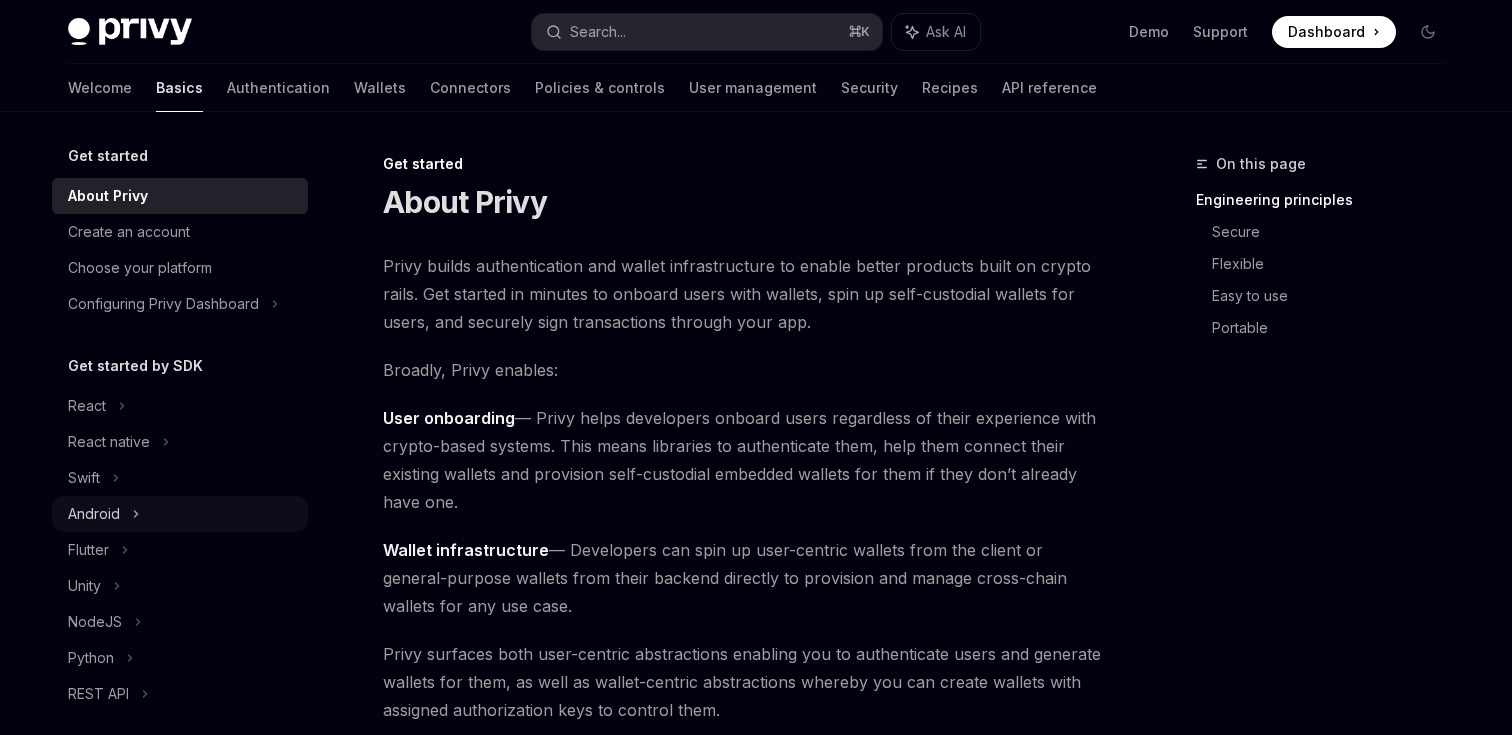 scroll, scrollTop: 257, scrollLeft: 0, axis: vertical 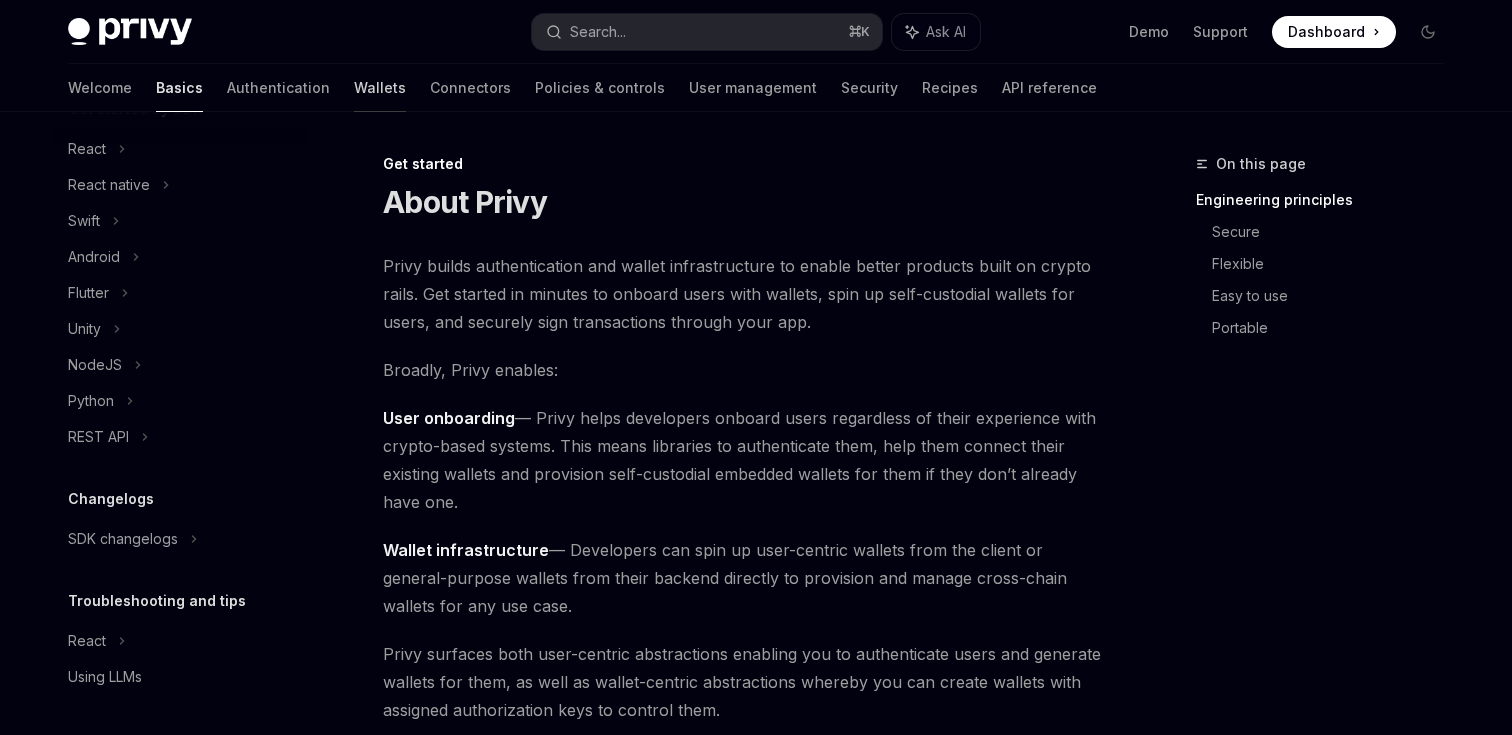 click on "Wallets" at bounding box center [380, 88] 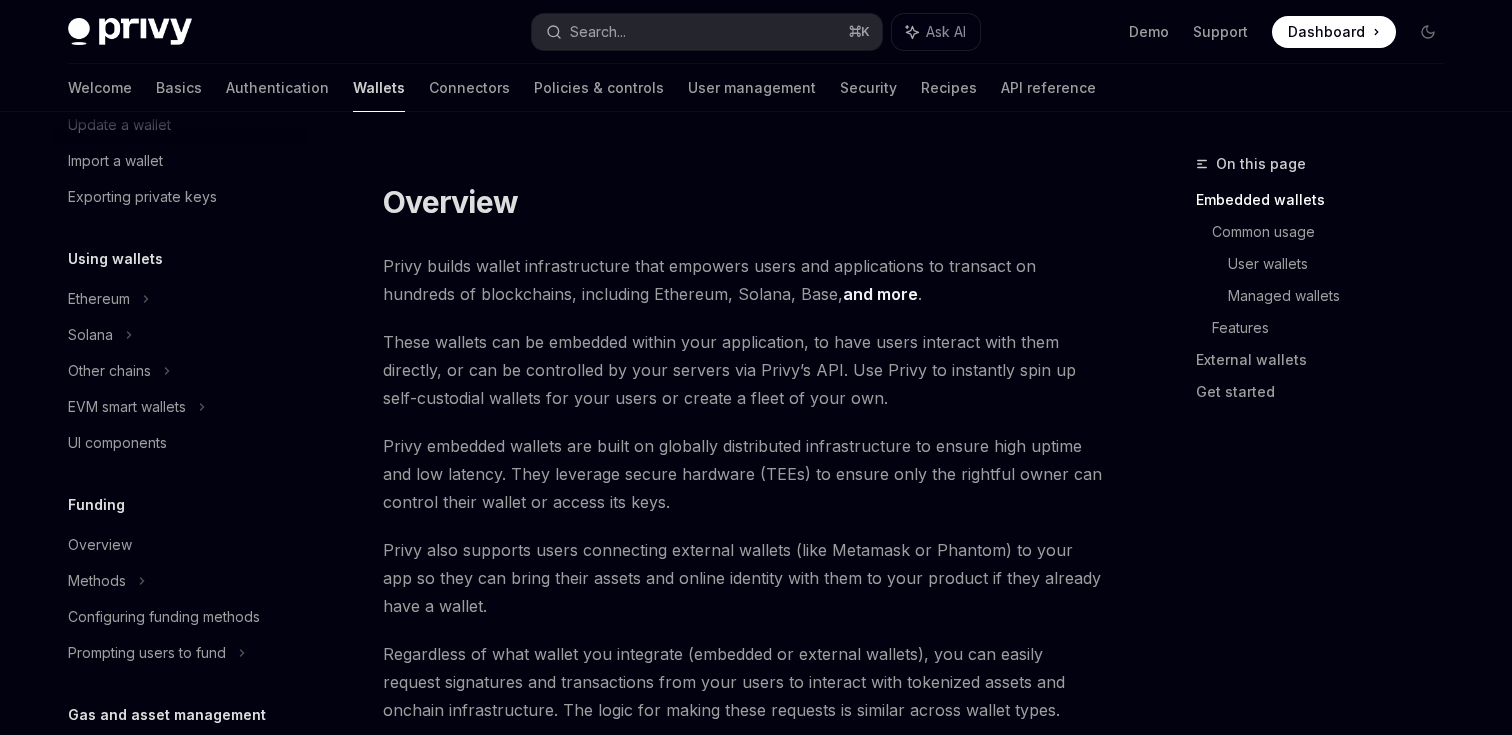 scroll, scrollTop: 0, scrollLeft: 0, axis: both 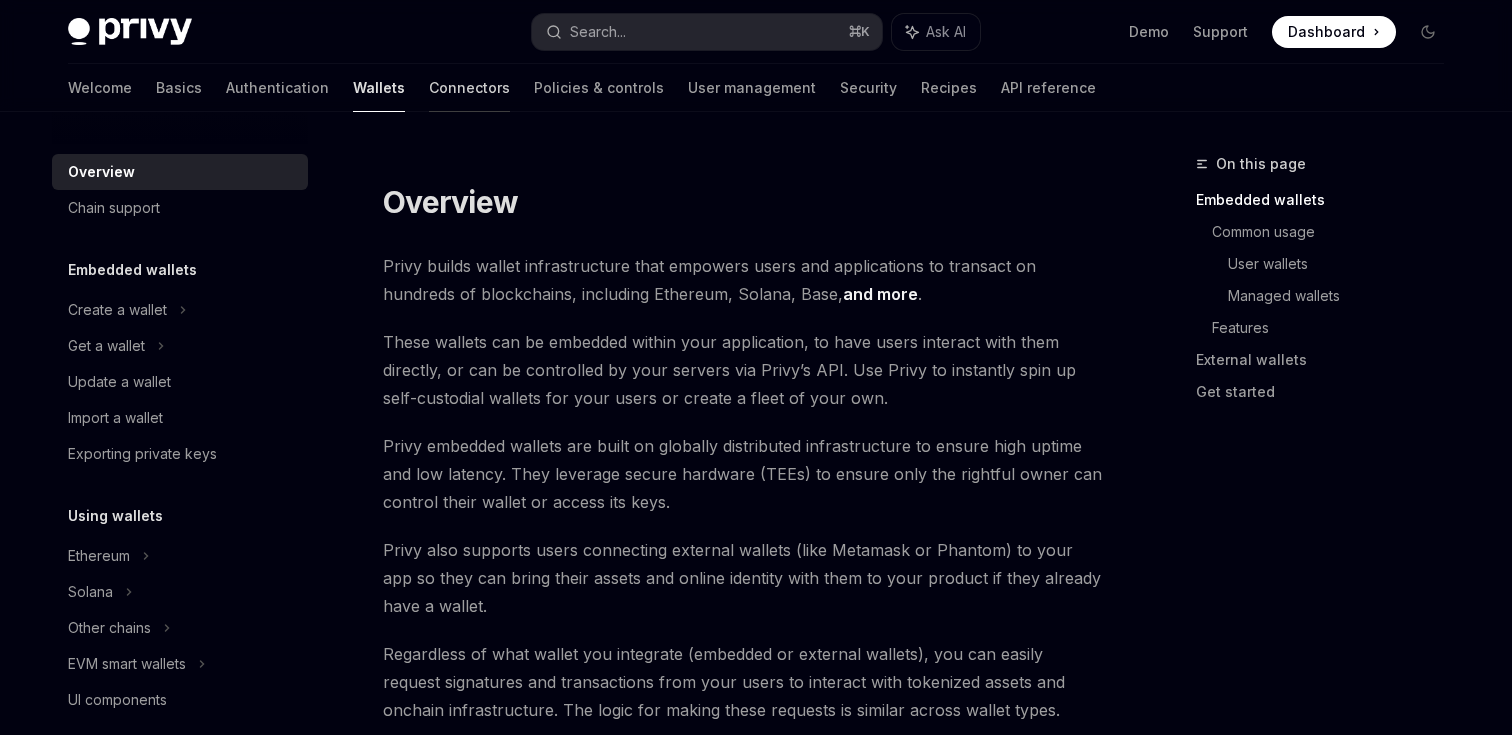 click on "Connectors" at bounding box center [469, 88] 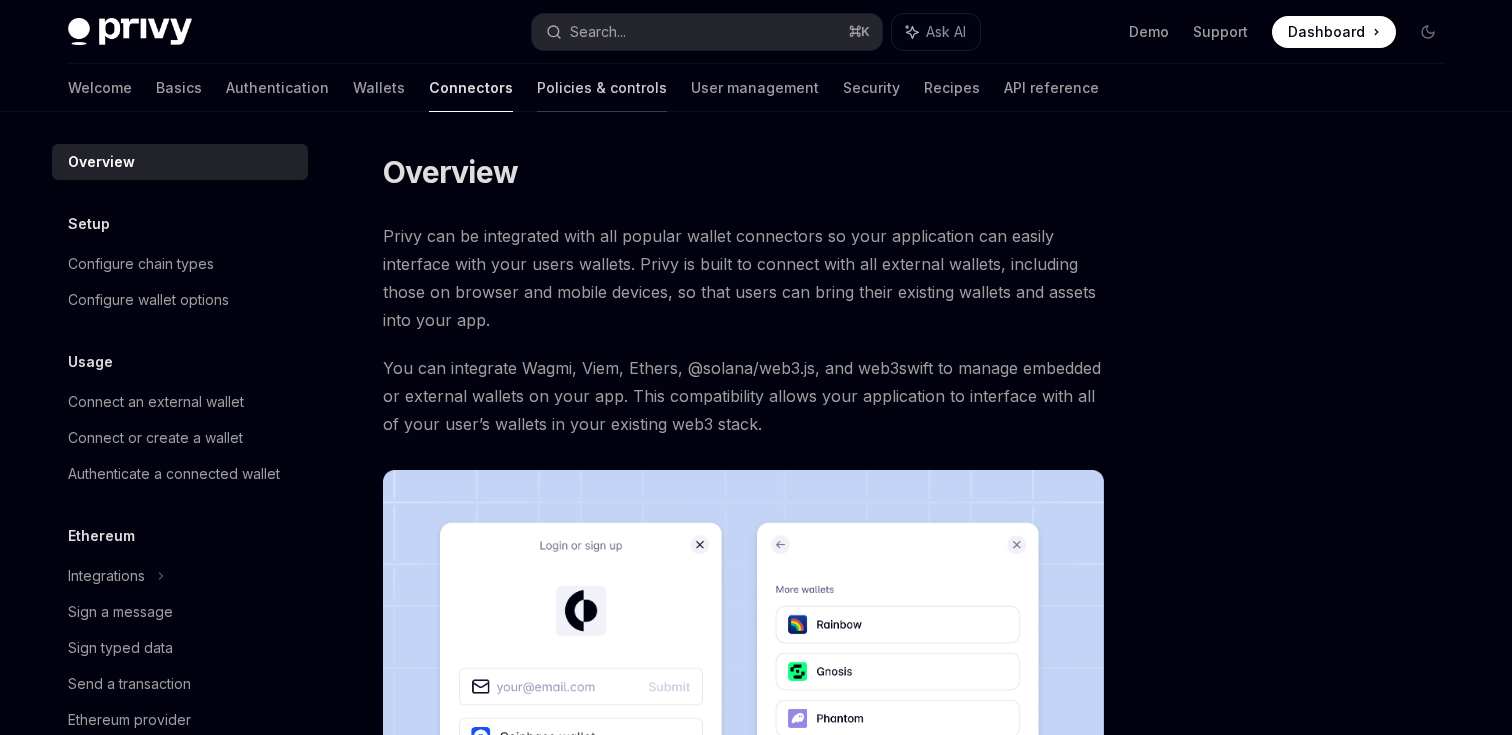 click on "Policies & controls" at bounding box center [602, 88] 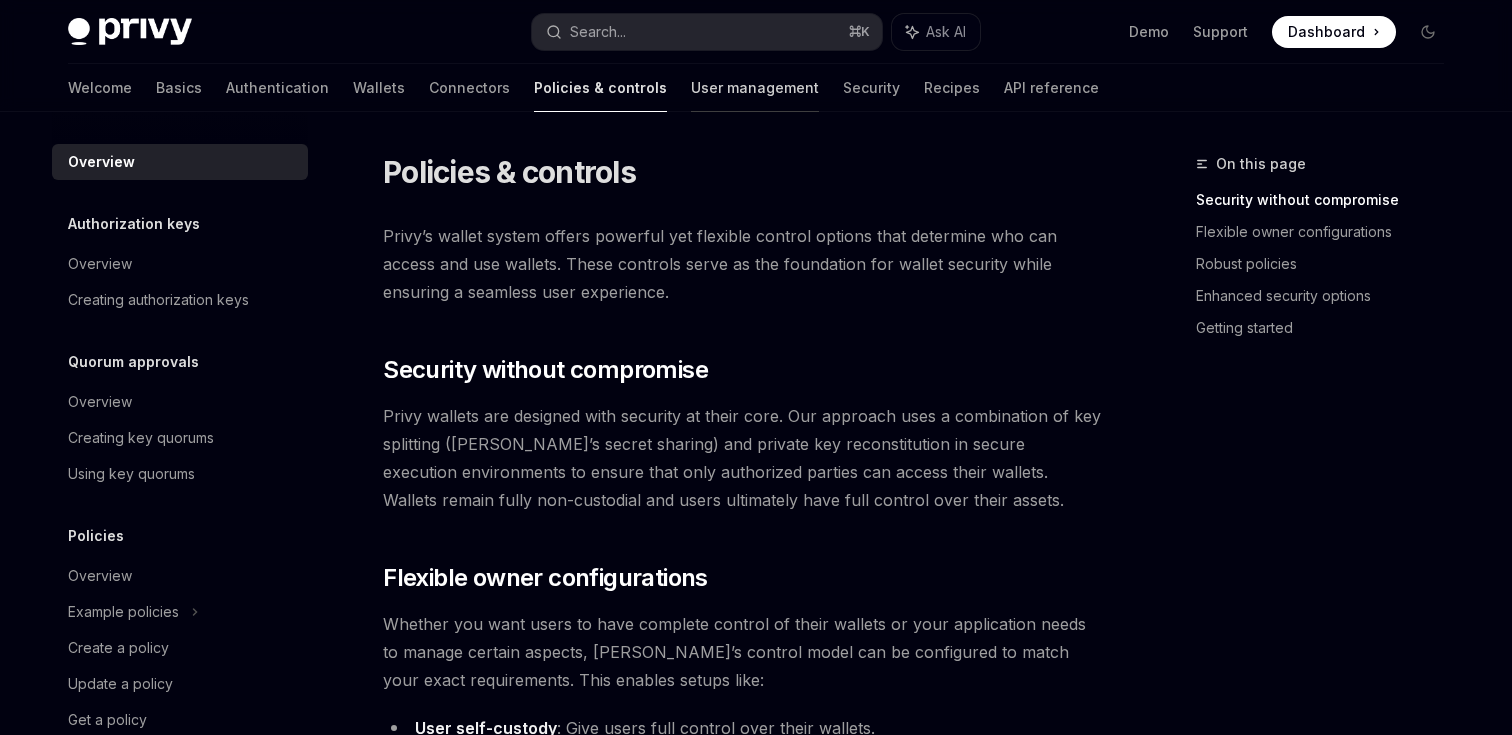 click on "User management" at bounding box center (755, 88) 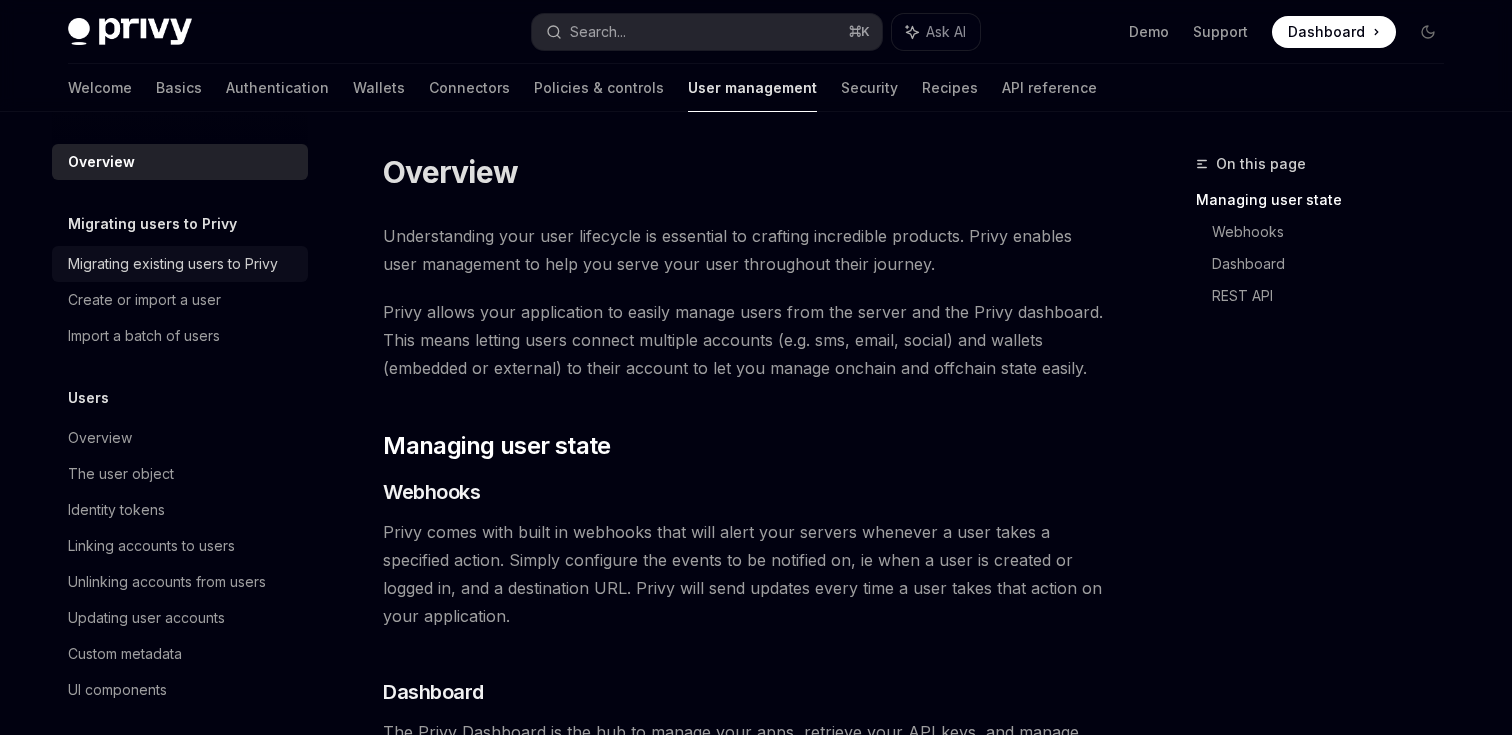 click on "Migrating existing users to Privy" at bounding box center (173, 264) 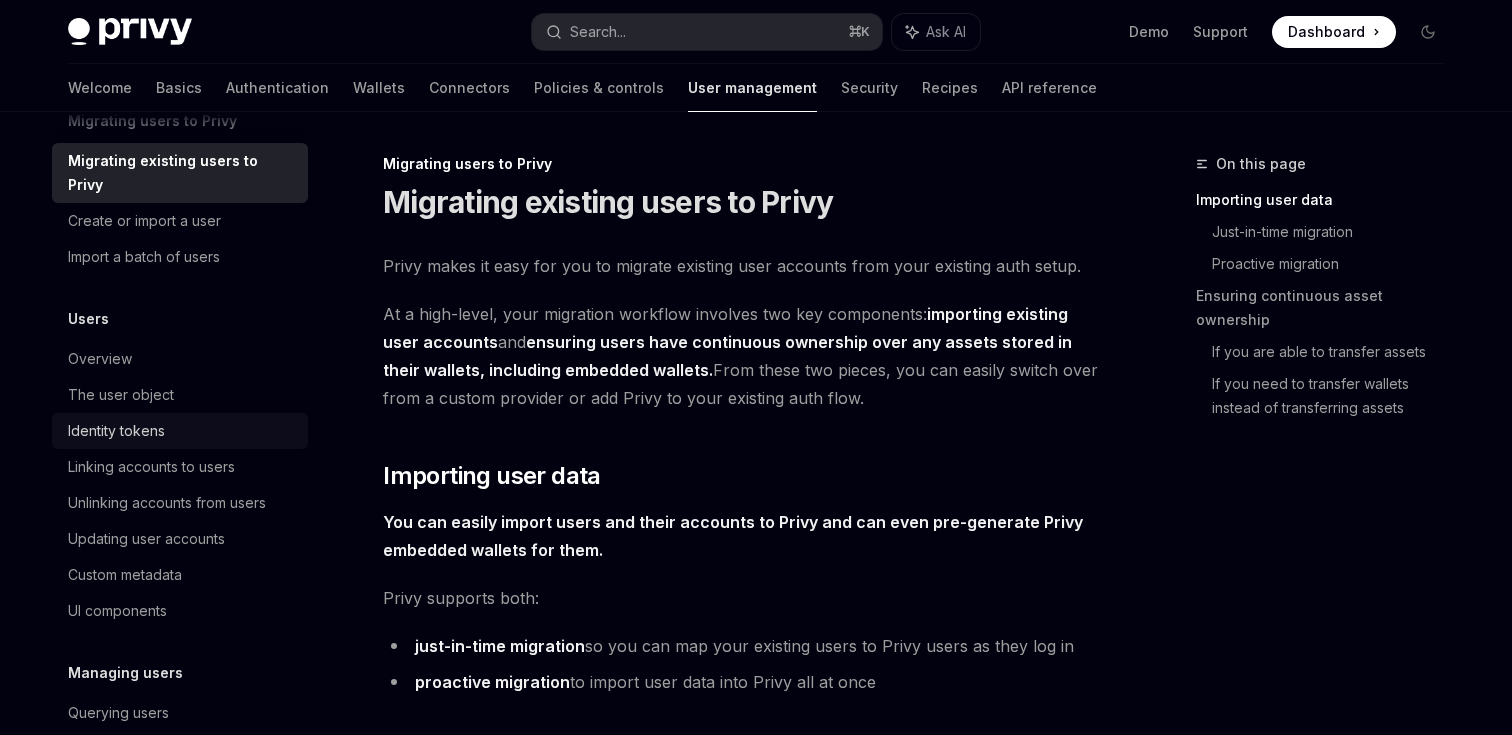 scroll, scrollTop: 109, scrollLeft: 0, axis: vertical 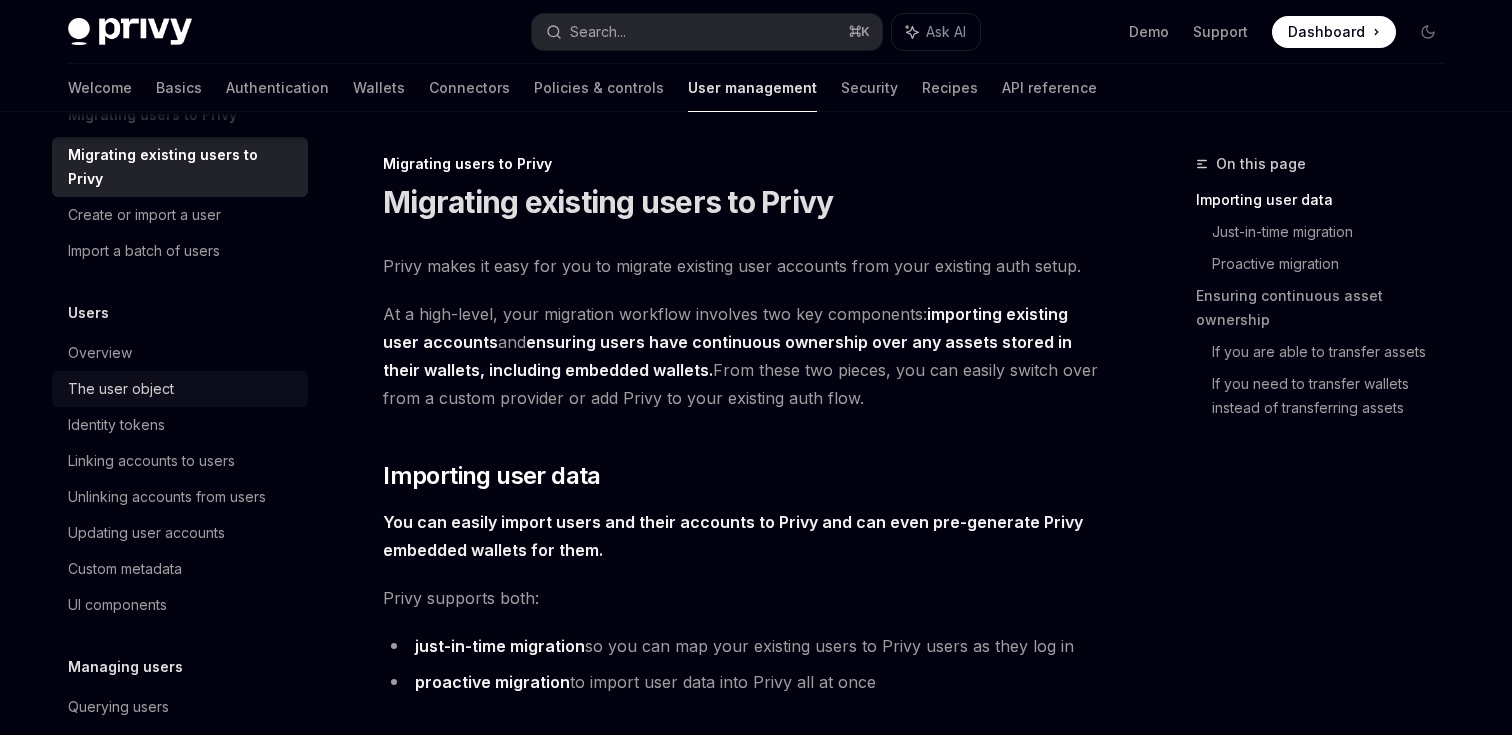 click on "The user object" at bounding box center [121, 389] 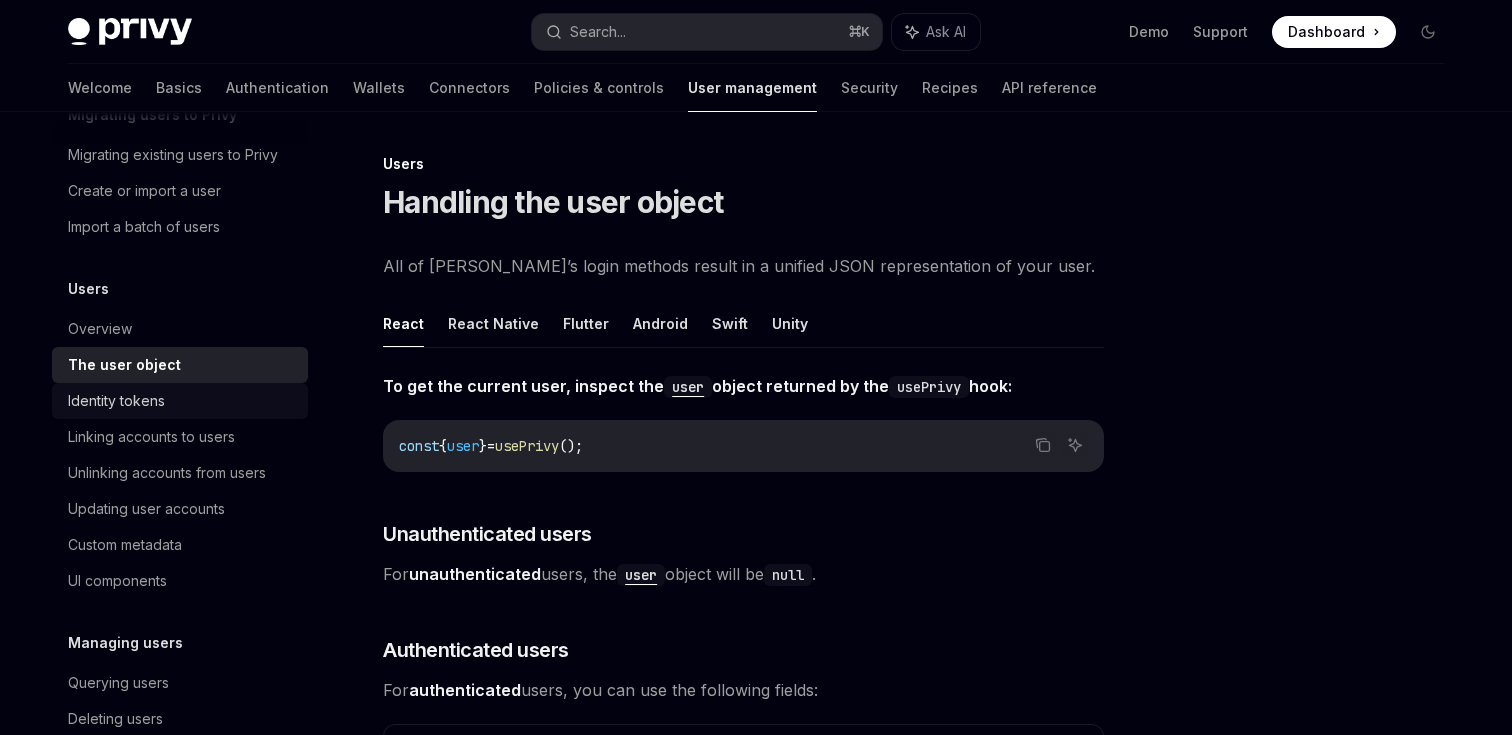 click on "Identity tokens" at bounding box center [182, 401] 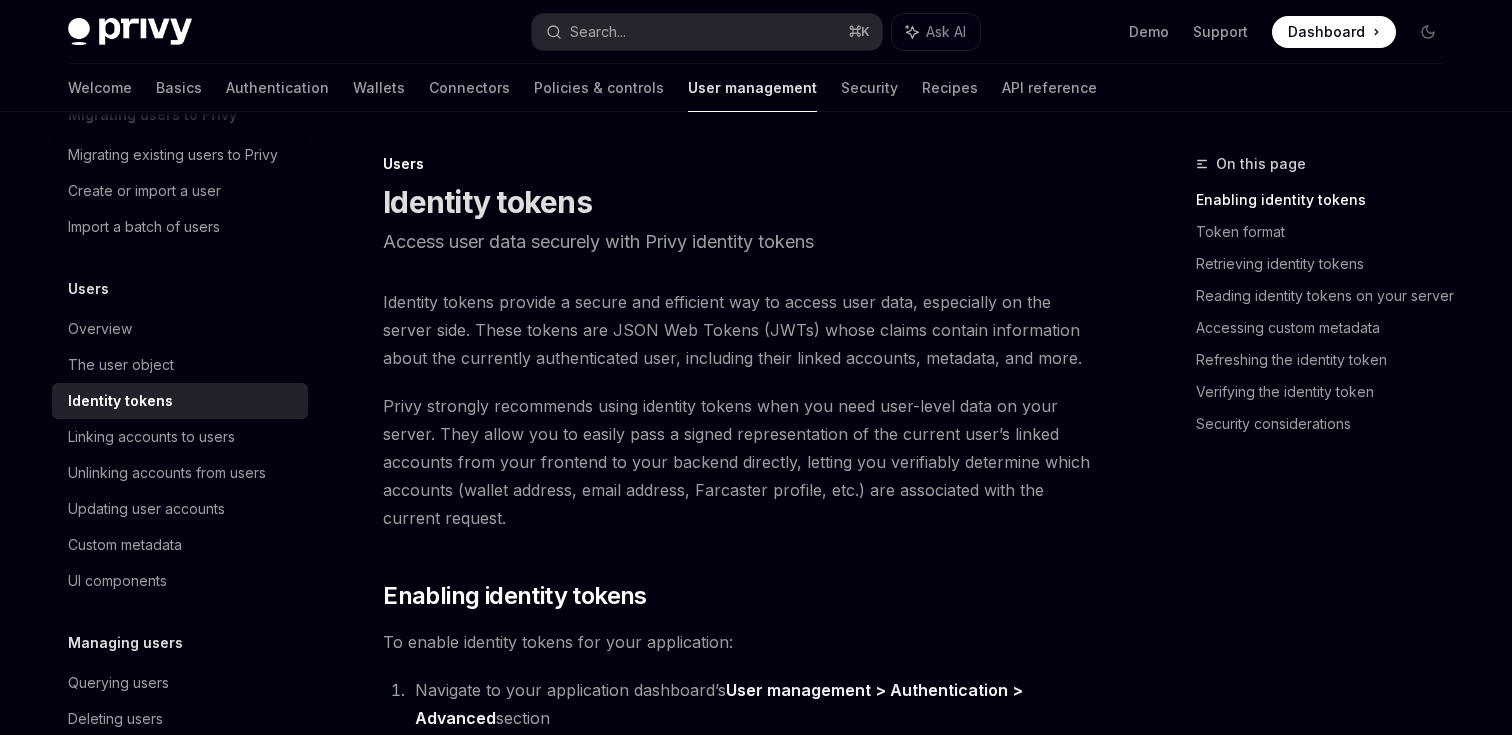 scroll, scrollTop: 202, scrollLeft: 0, axis: vertical 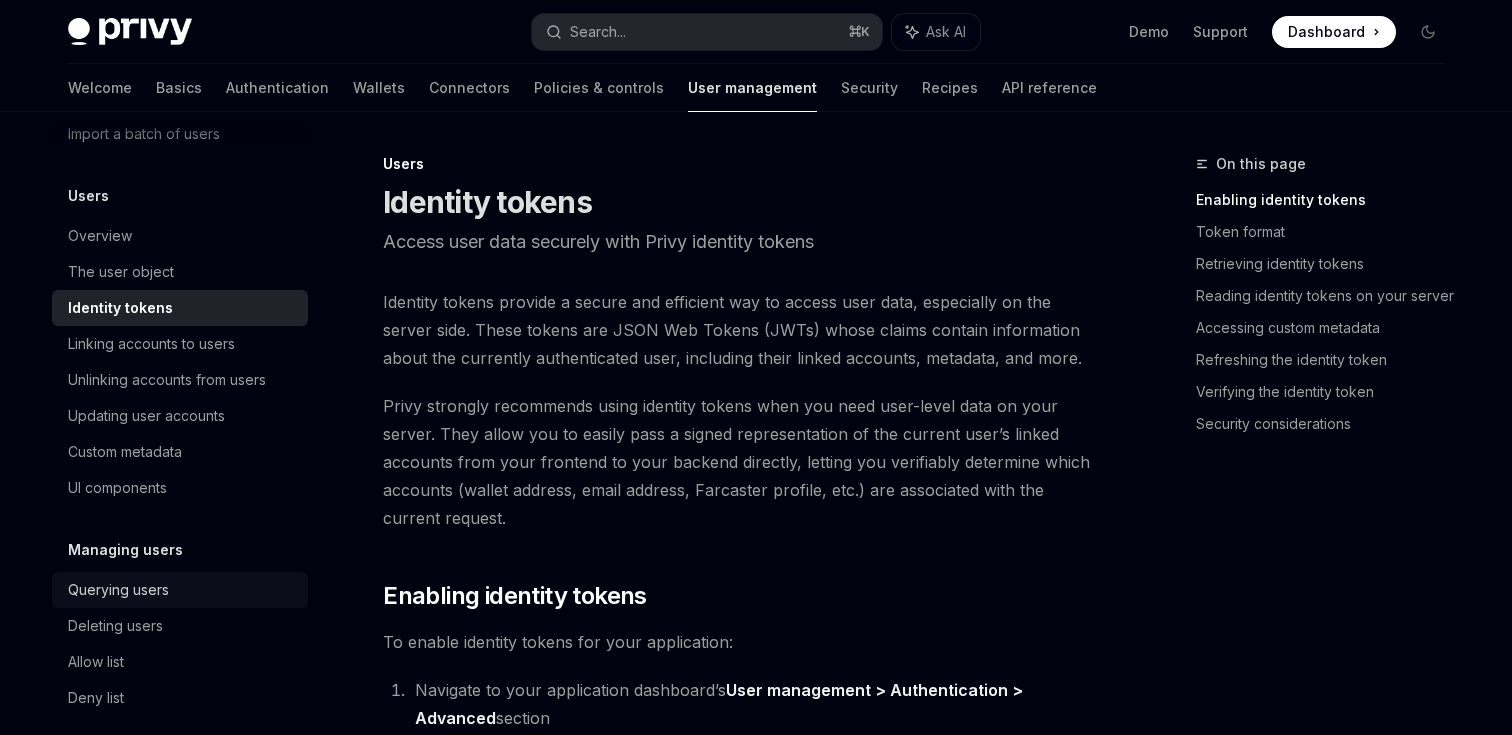 click on "Querying users" at bounding box center [118, 590] 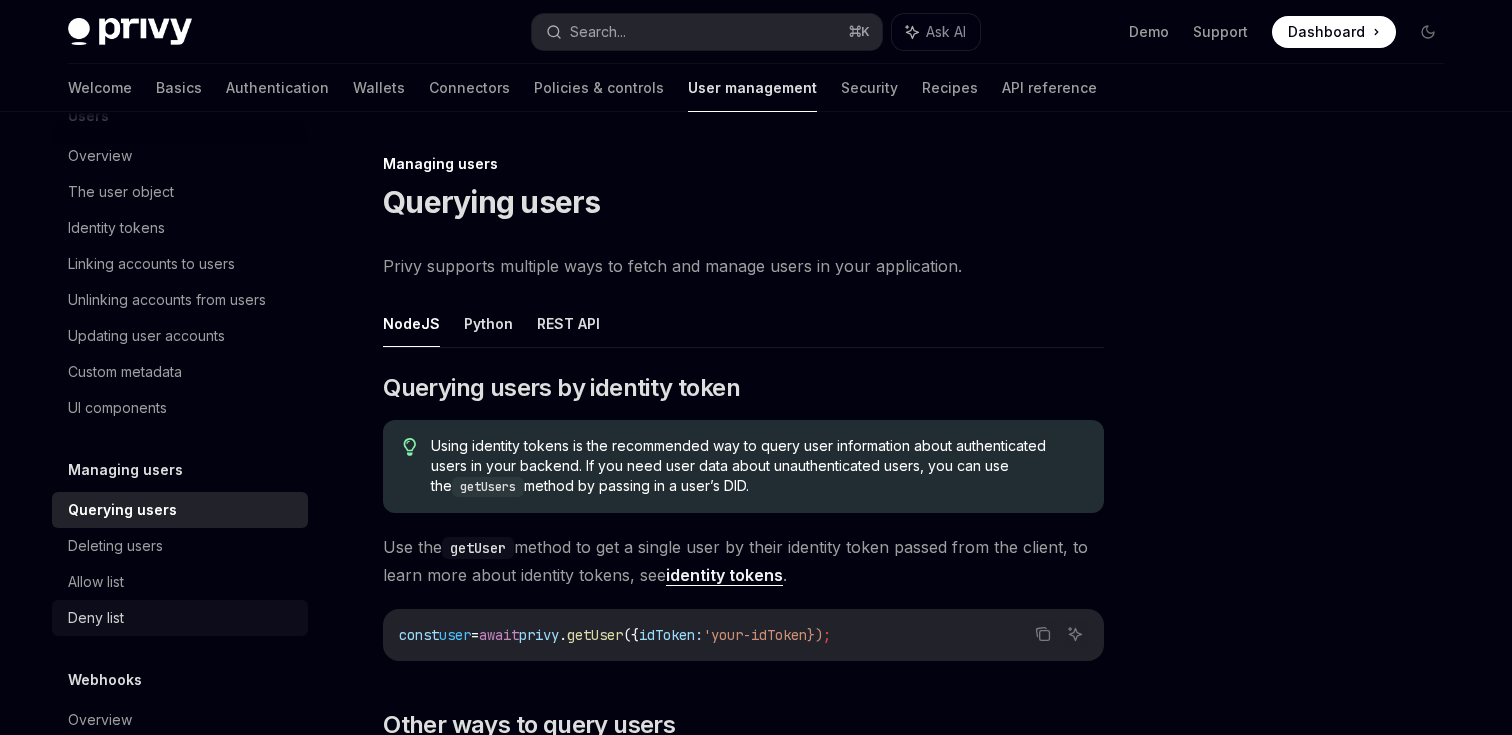 scroll, scrollTop: 361, scrollLeft: 0, axis: vertical 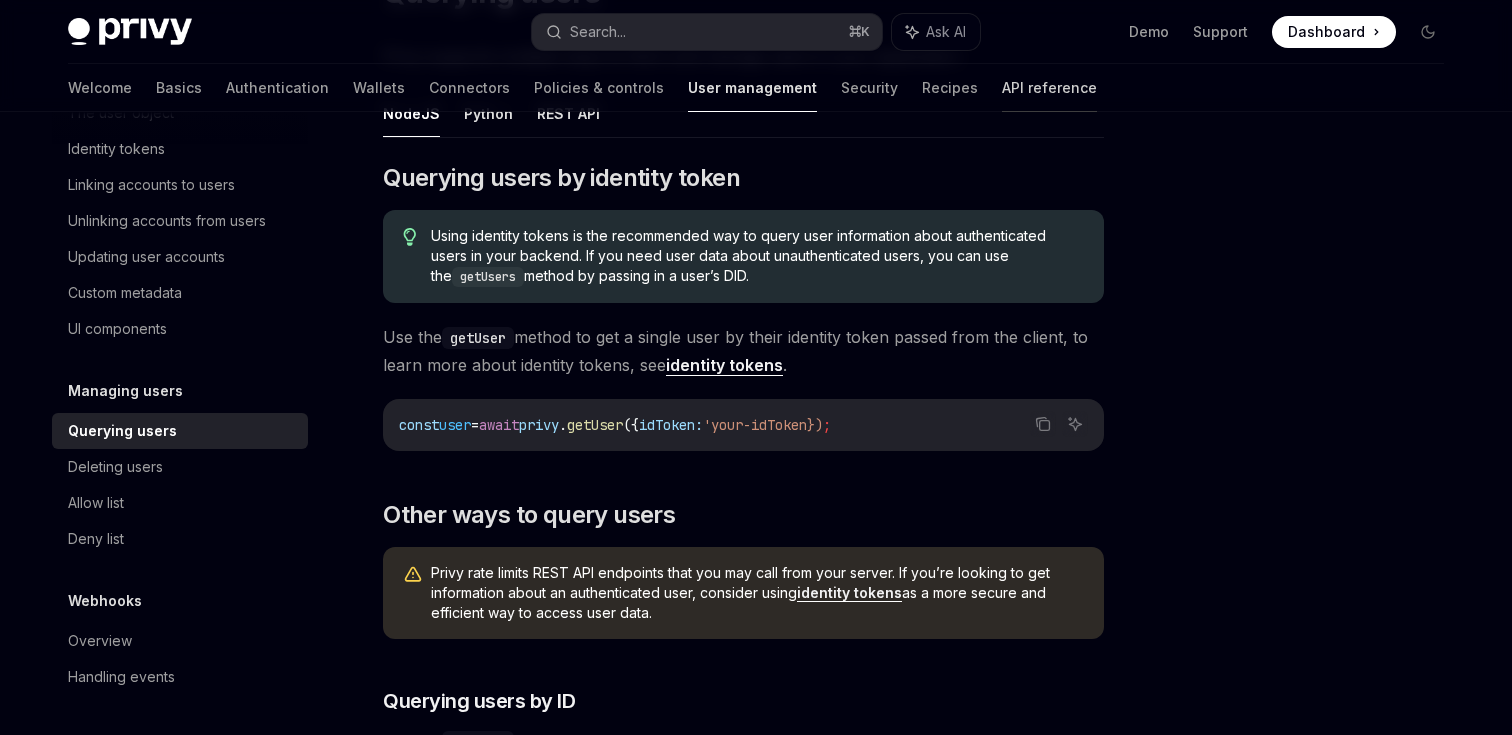 click on "API reference" at bounding box center [1049, 88] 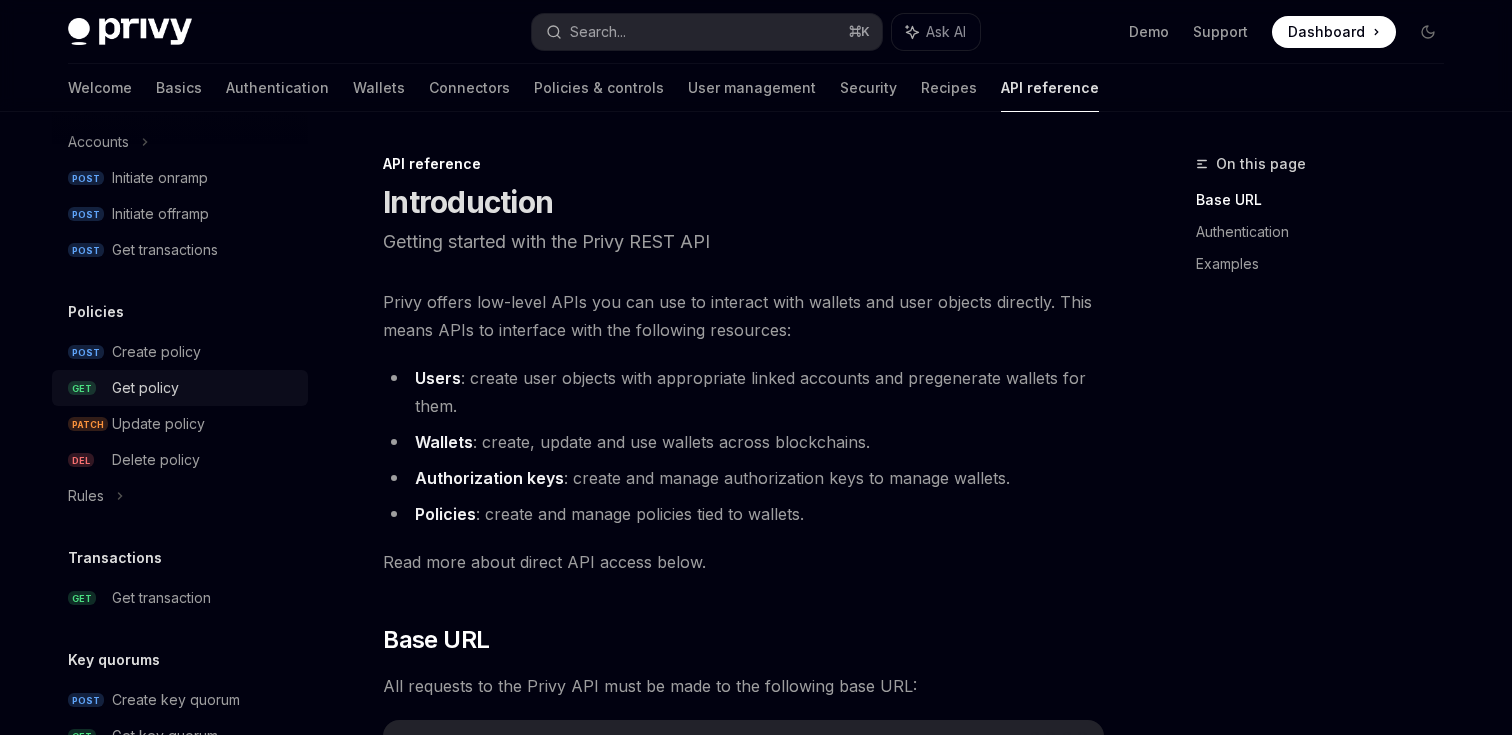 scroll, scrollTop: 1259, scrollLeft: 0, axis: vertical 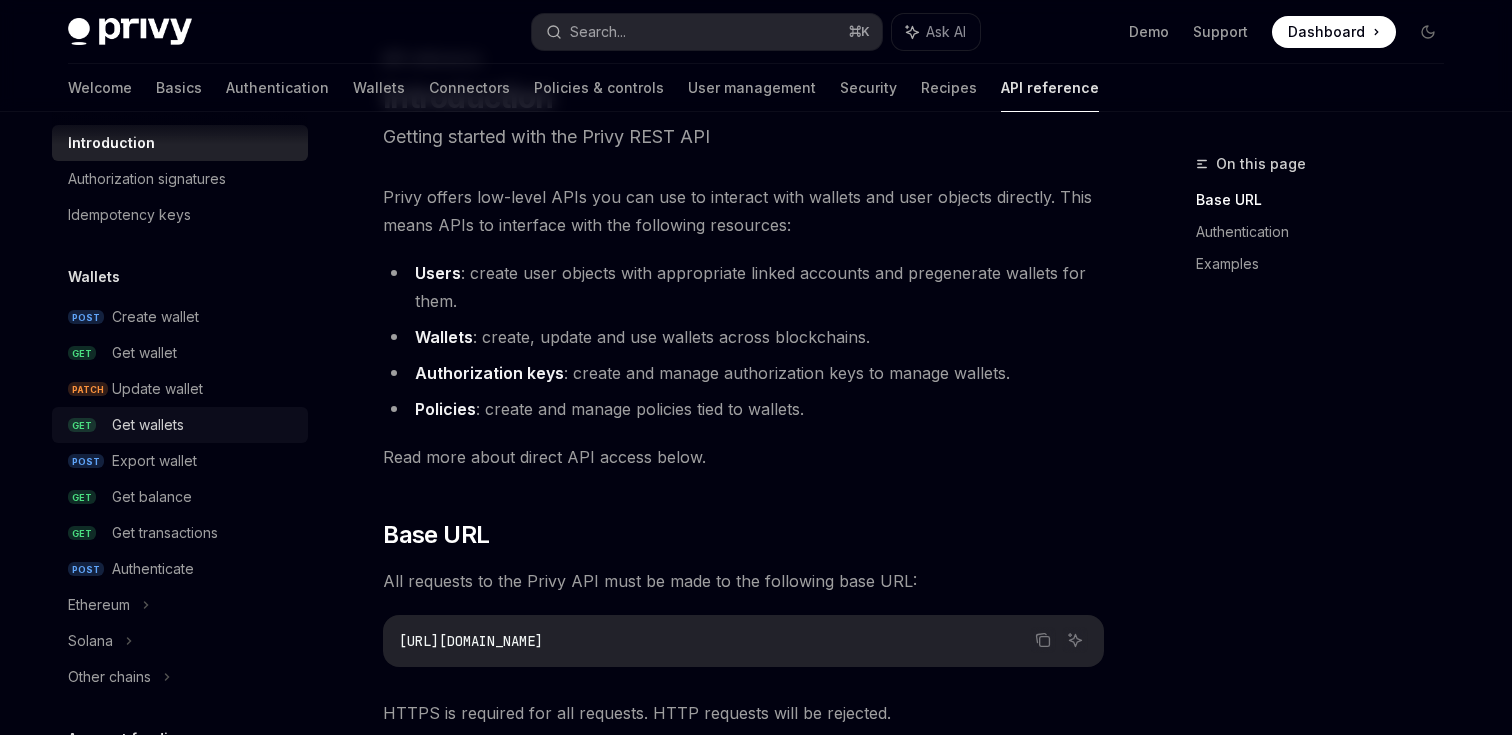 click on "GET Get wallets" at bounding box center [180, 425] 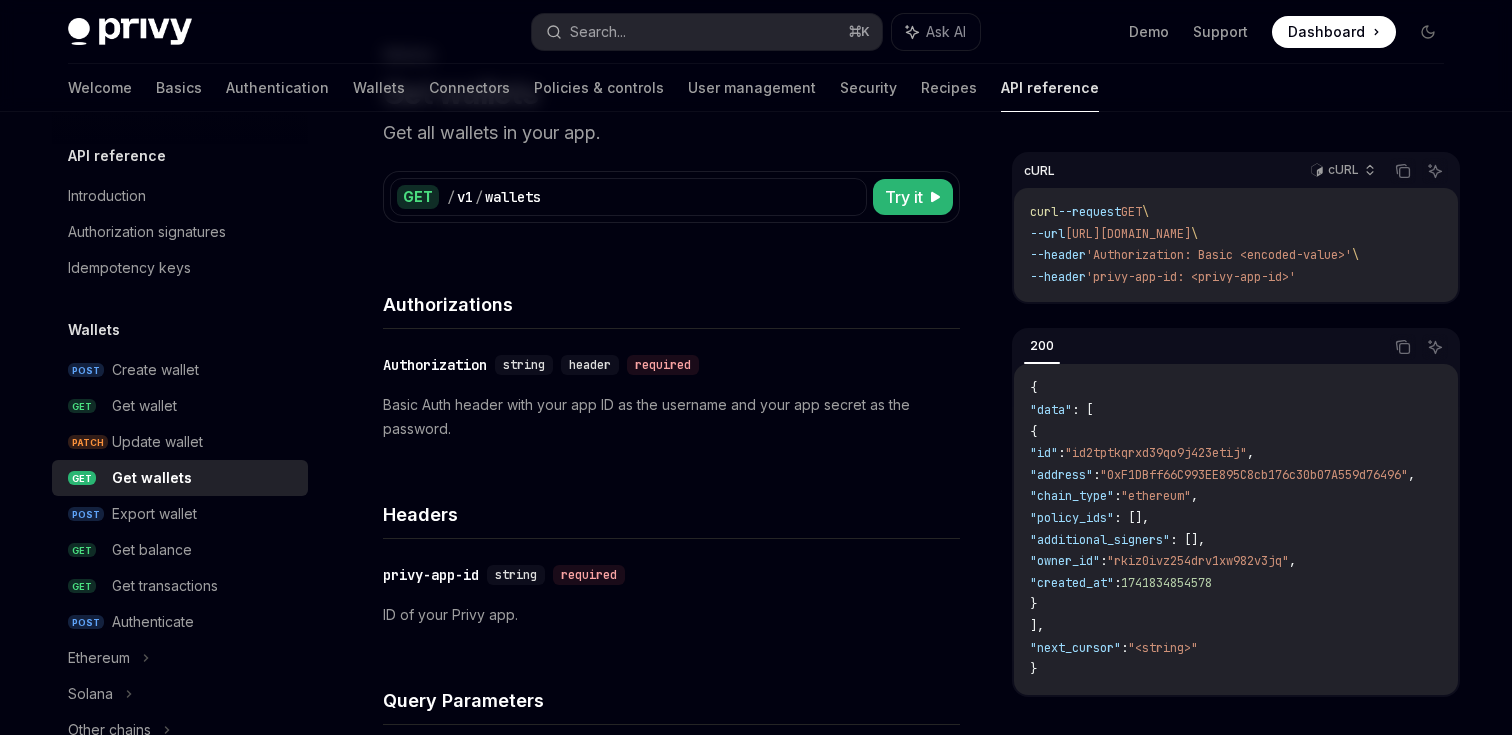 scroll, scrollTop: 0, scrollLeft: 0, axis: both 